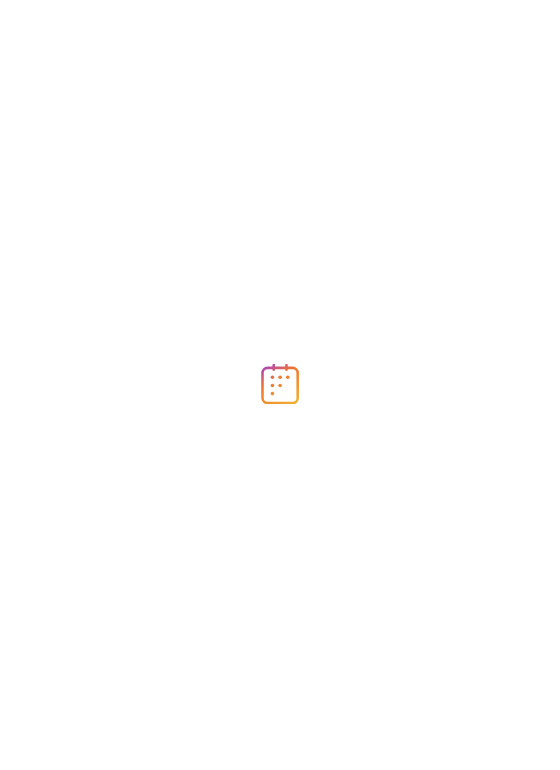 scroll, scrollTop: 0, scrollLeft: 0, axis: both 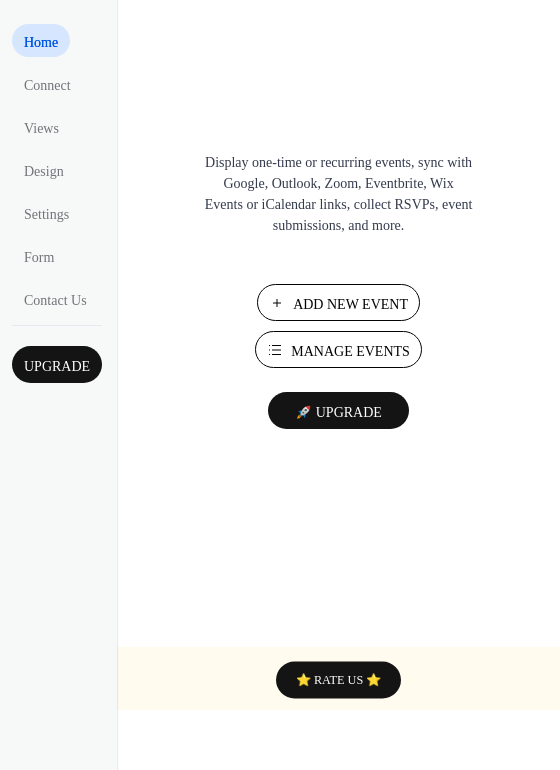 click on "Add New Event" at bounding box center (350, 304) 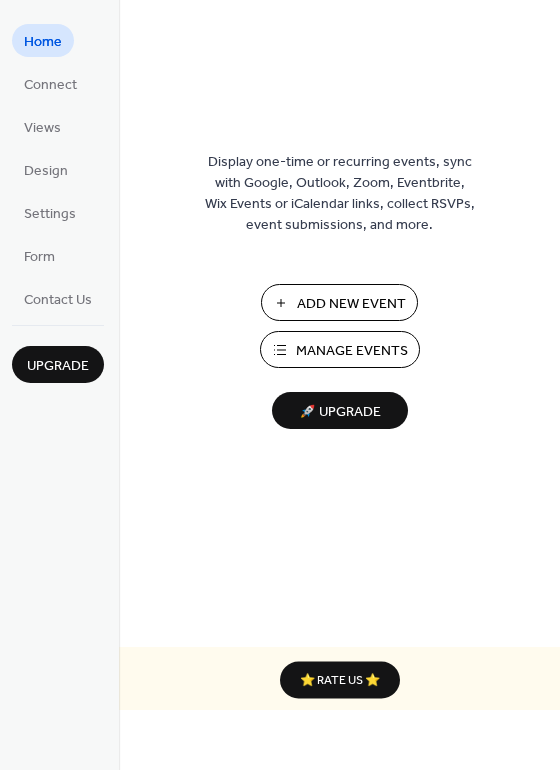 click on "Add New Event" at bounding box center [351, 304] 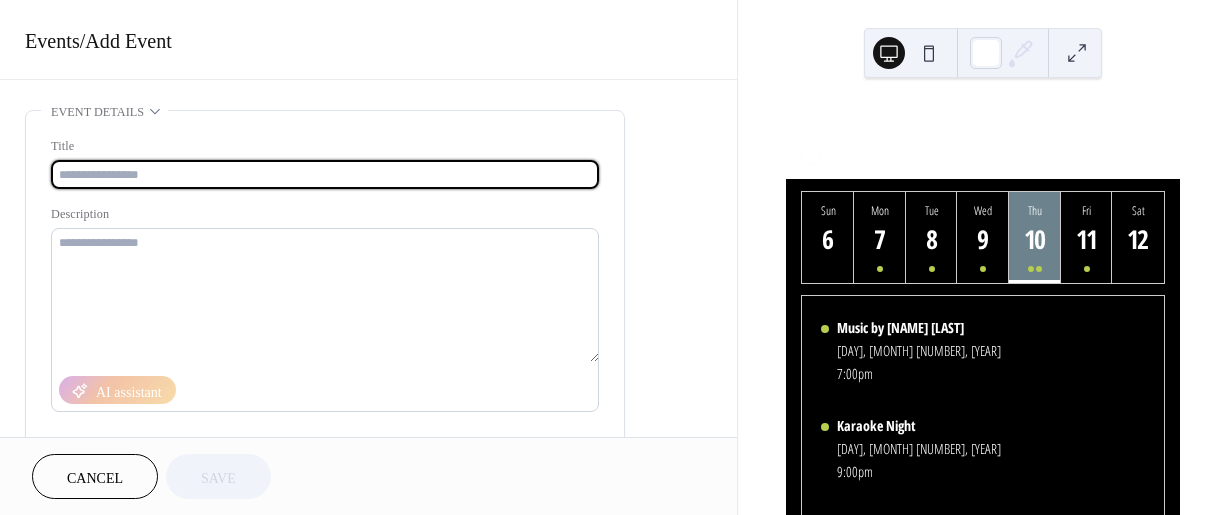 scroll, scrollTop: 0, scrollLeft: 0, axis: both 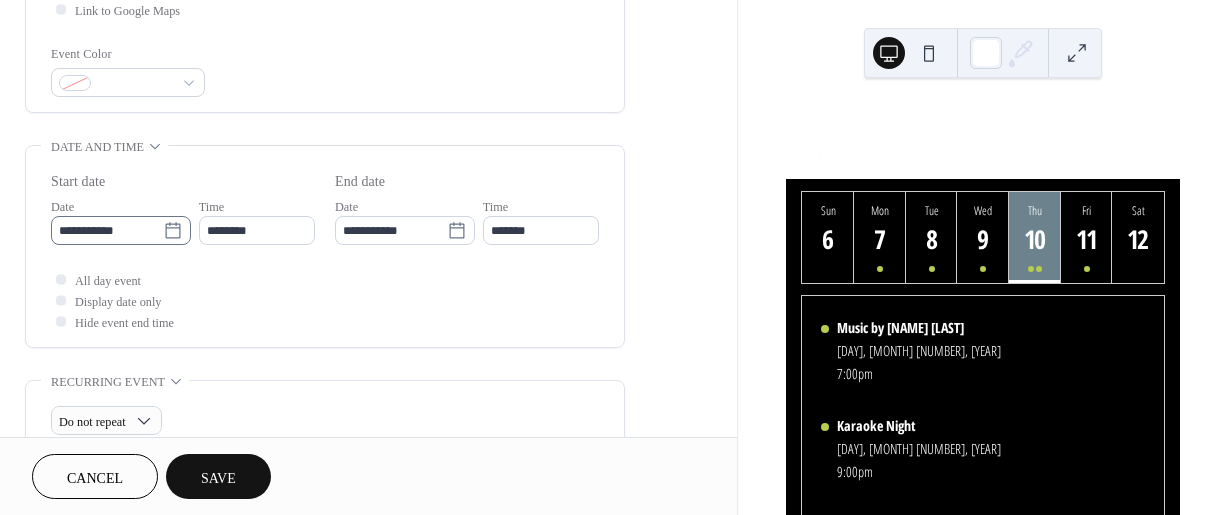 type on "**********" 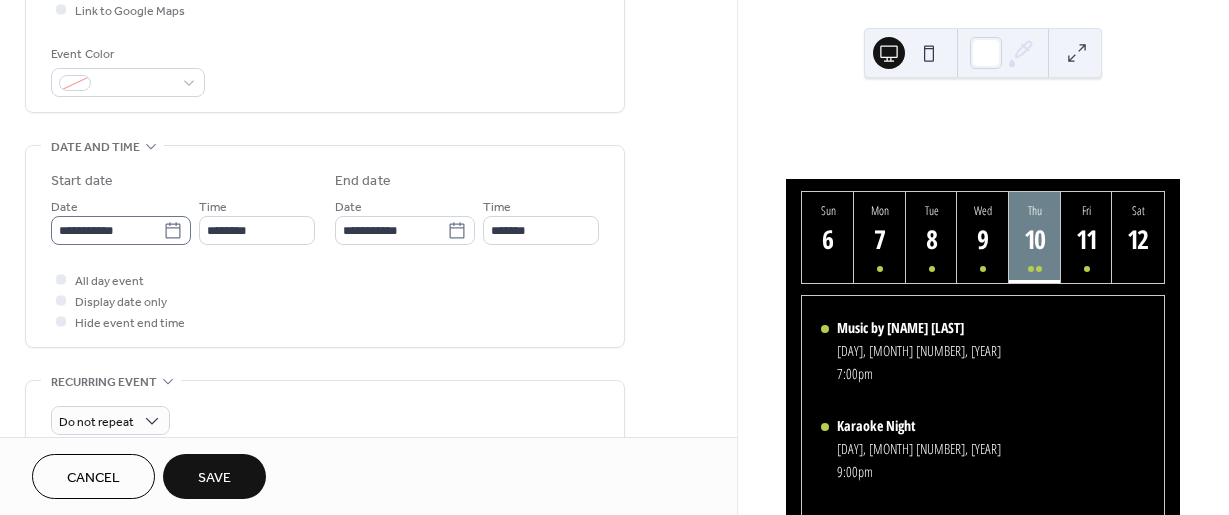 click 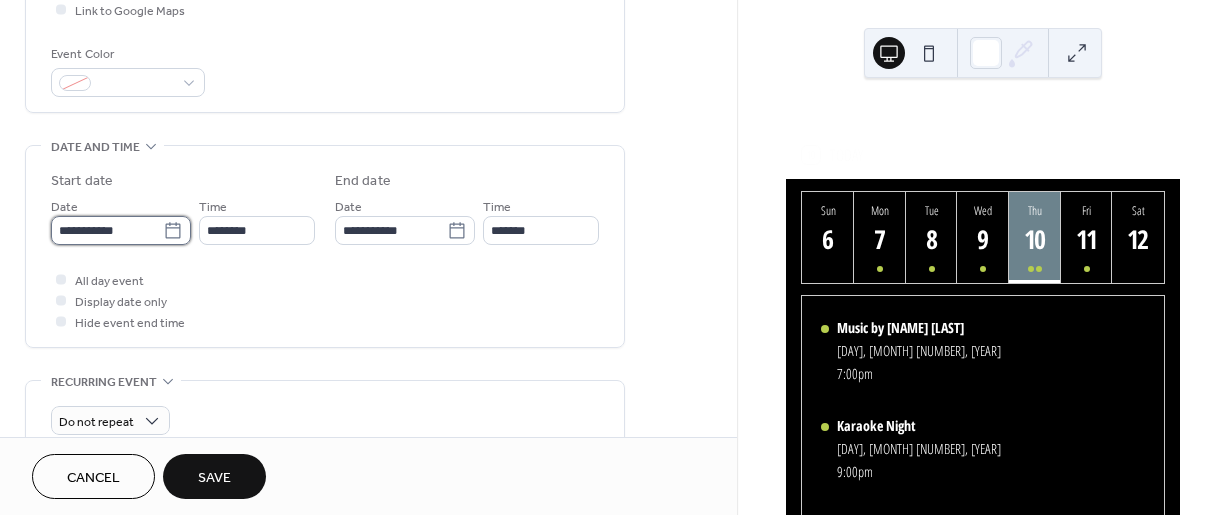 click on "**********" at bounding box center [107, 230] 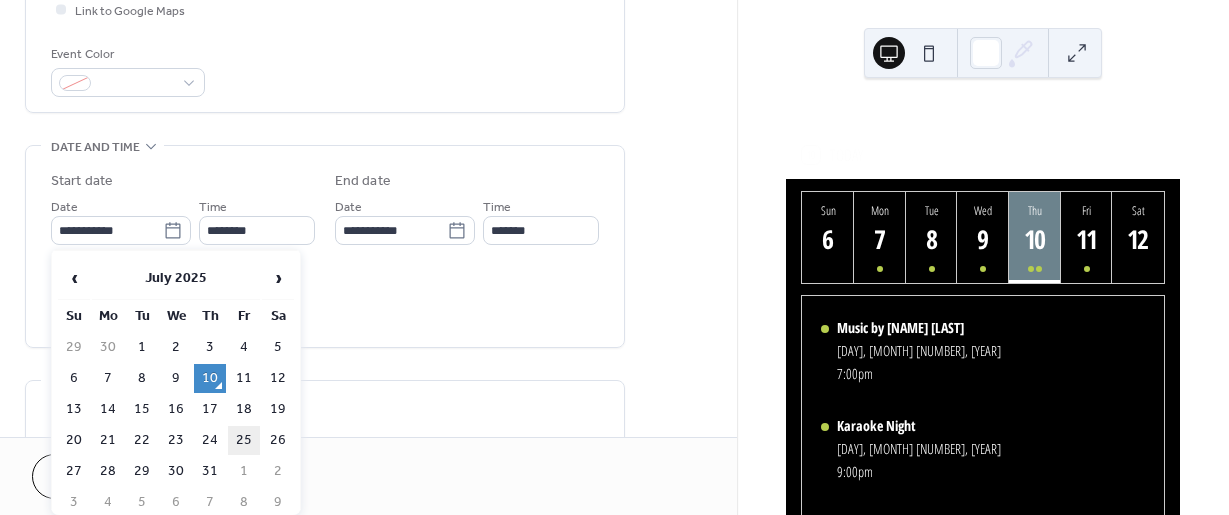 click on "25" at bounding box center (244, 440) 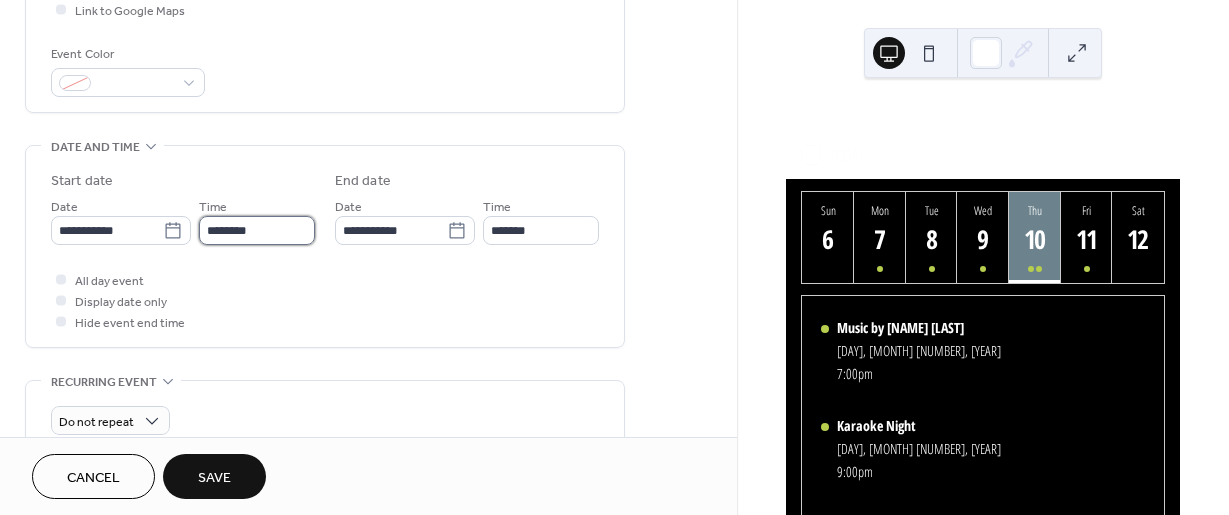 click on "********" at bounding box center [257, 230] 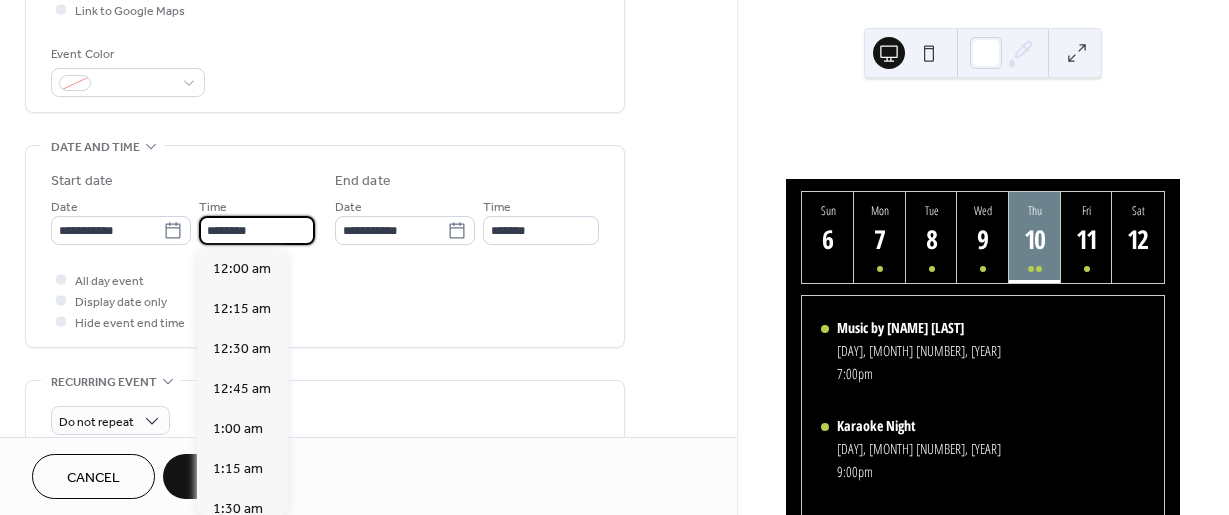 scroll, scrollTop: 1920, scrollLeft: 0, axis: vertical 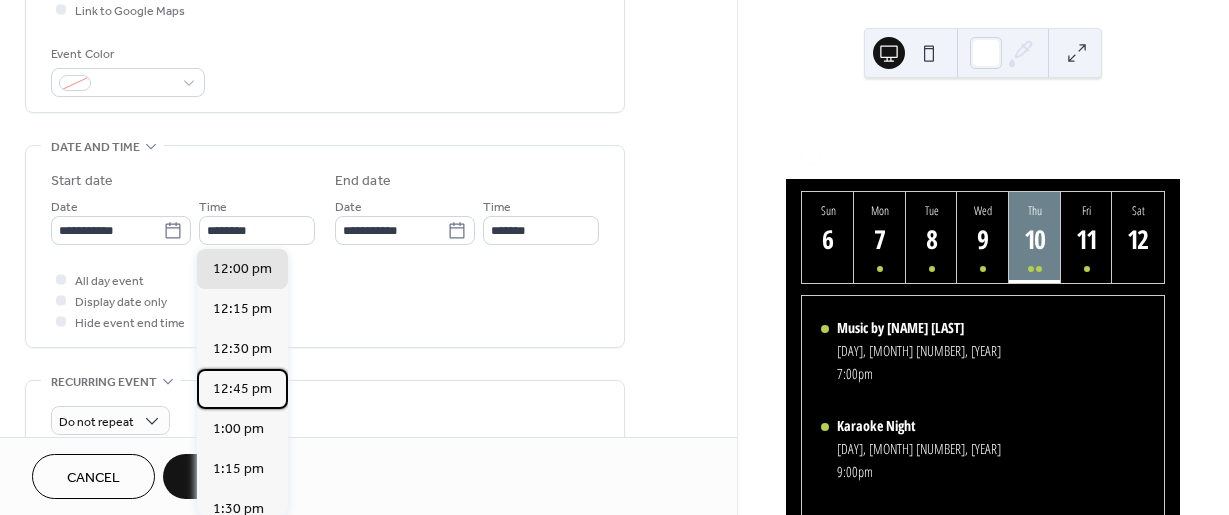 click on "12:00 am 12:15 am 12:30 am 12:45 am 1:00 am 1:15 am 1:30 am 1:45 am 2:00 am 2:15 am 2:30 am 2:45 am 3:00 am 3:15 am 3:30 am 3:45 am 4:00 am 4:15 am 4:30 am 4:45 am 5:00 am 5:15 am 5:30 am 5:45 am 6:00 am 6:15 am 6:30 am 6:45 am 7:00 am 7:15 am 7:30 am 7:45 am 8:00 am 8:15 am 8:30 am 8:45 am 9:00 am 9:15 am 9:30 am 9:45 am 10:00 am 10:15 am 10:30 am 10:45 am 11:00 am 11:15 am 11:30 am 11:45 am 12:00 pm 12:15 pm 12:30 pm 12:45 pm 1:00 pm 1:15 pm 1:30 pm 1:45 pm 2:00 pm 2:15 pm 2:30 pm 2:45 pm 3:00 pm 3:15 pm 3:30 pm 3:45 pm 4:00 pm 4:15 pm 4:30 pm 4:45 pm 5:00 pm 5:15 pm 5:30 pm 5:45 pm 6:00 pm 6:15 pm 6:30 pm 6:45 pm 7:00 pm 7:15 pm 7:30 pm 7:45 pm 8:00 pm 8:15 pm 8:30 pm 8:45 pm 9:00 pm 9:15 pm 9:30 pm 9:45 pm 10:00 pm 10:15 pm 10:30 pm 10:45 pm 11:00 pm 11:15 pm 11:30 pm 11:45 pm" at bounding box center (242, 380) 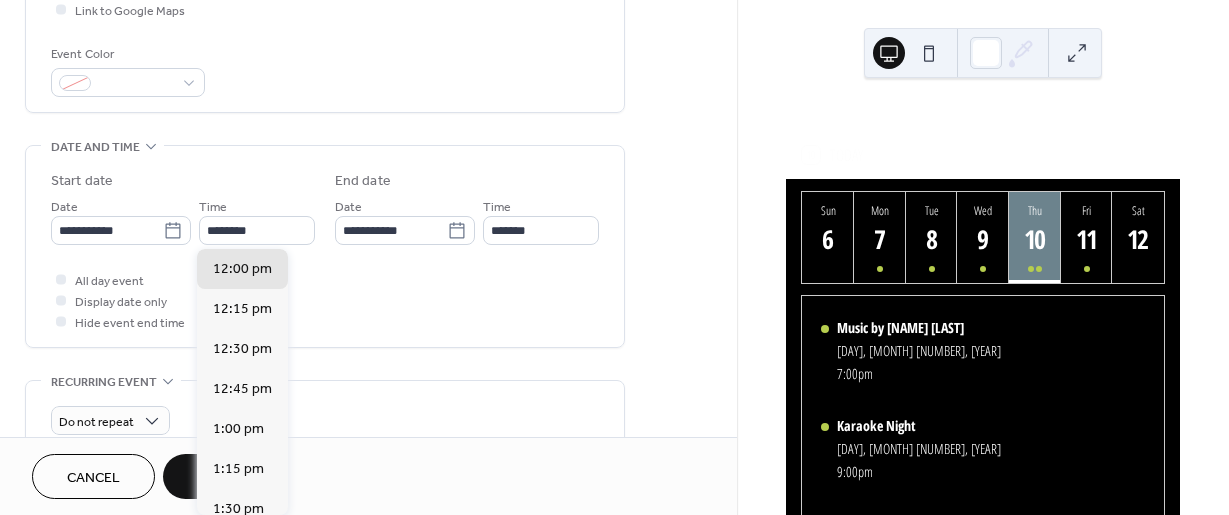 click on "12:00 am 12:15 am 12:30 am 12:45 am 1:00 am 1:15 am 1:30 am 1:45 am 2:00 am 2:15 am 2:30 am 2:45 am 3:00 am 3:15 am 3:30 am 3:45 am 4:00 am 4:15 am 4:30 am 4:45 am 5:00 am 5:15 am 5:30 am 5:45 am 6:00 am 6:15 am 6:30 am 6:45 am 7:00 am 7:15 am 7:30 am 7:45 am 8:00 am 8:15 am 8:30 am 8:45 am 9:00 am 9:15 am 9:30 am 9:45 am 10:00 am 10:15 am 10:30 am 10:45 am 11:00 am 11:15 am 11:30 am 11:45 am 12:00 pm 12:15 pm 12:30 pm 12:45 pm 1:00 pm 1:15 pm 1:30 pm 1:45 pm 2:00 pm 2:15 pm 2:30 pm 2:45 pm 3:00 pm 3:15 pm 3:30 pm 3:45 pm 4:00 pm 4:15 pm 4:30 pm 4:45 pm 5:00 pm 5:15 pm 5:30 pm 5:45 pm 6:00 pm 6:15 pm 6:30 pm 6:45 pm 7:00 pm 7:15 pm 7:30 pm 7:45 pm 8:00 pm 8:15 pm 8:30 pm 8:45 pm 9:00 pm 9:15 pm 9:30 pm 9:45 pm 10:00 pm 10:15 pm 10:30 pm 10:45 pm 11:00 pm 11:15 pm 11:30 pm 11:45 pm" at bounding box center [242, 382] 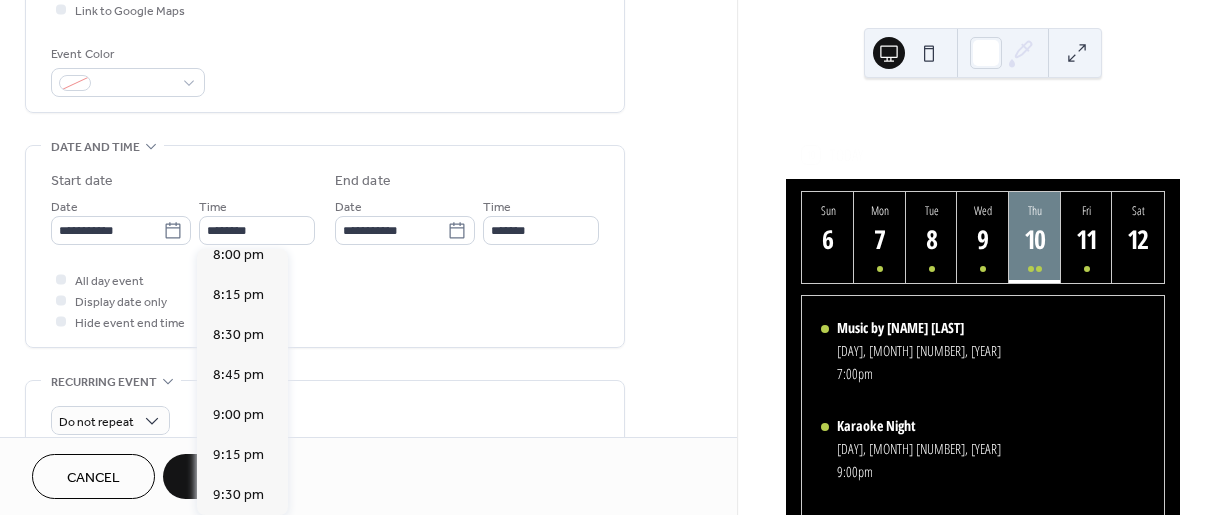scroll, scrollTop: 3200, scrollLeft: 0, axis: vertical 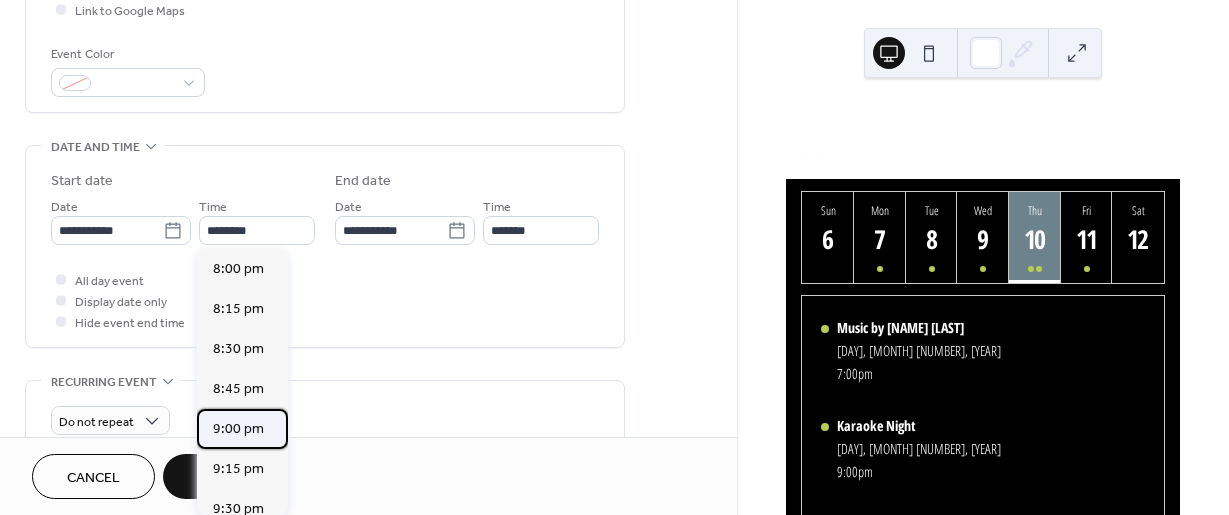 click on "9:00 pm" at bounding box center (238, 429) 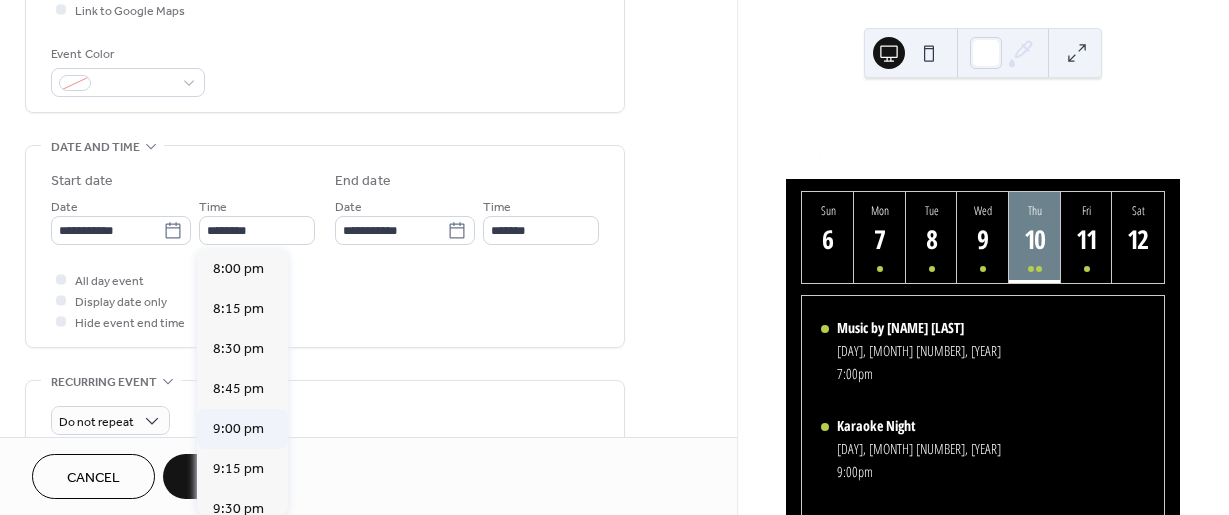 type on "*******" 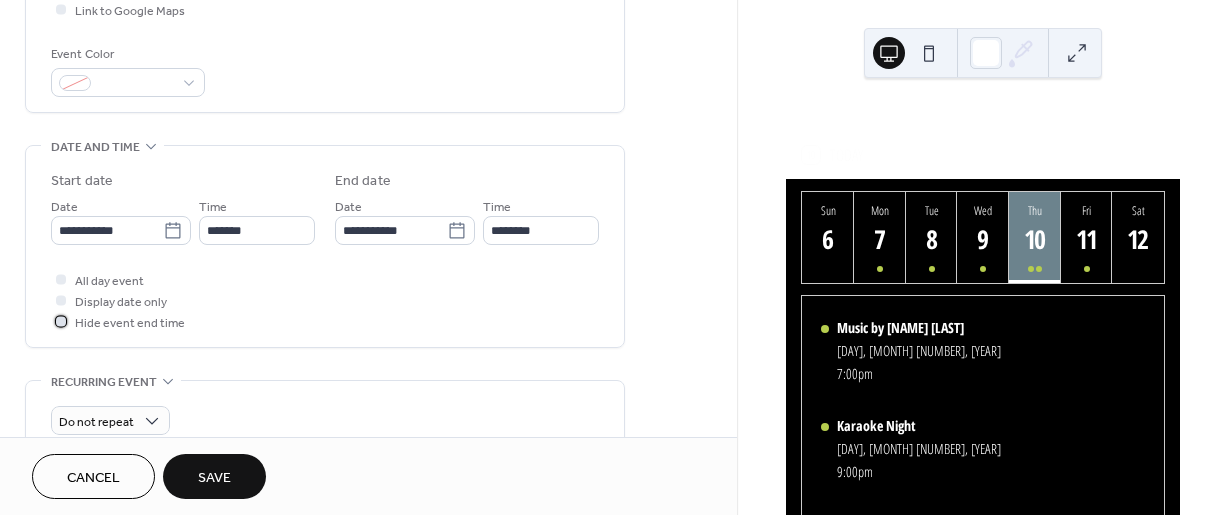 click at bounding box center (61, 321) 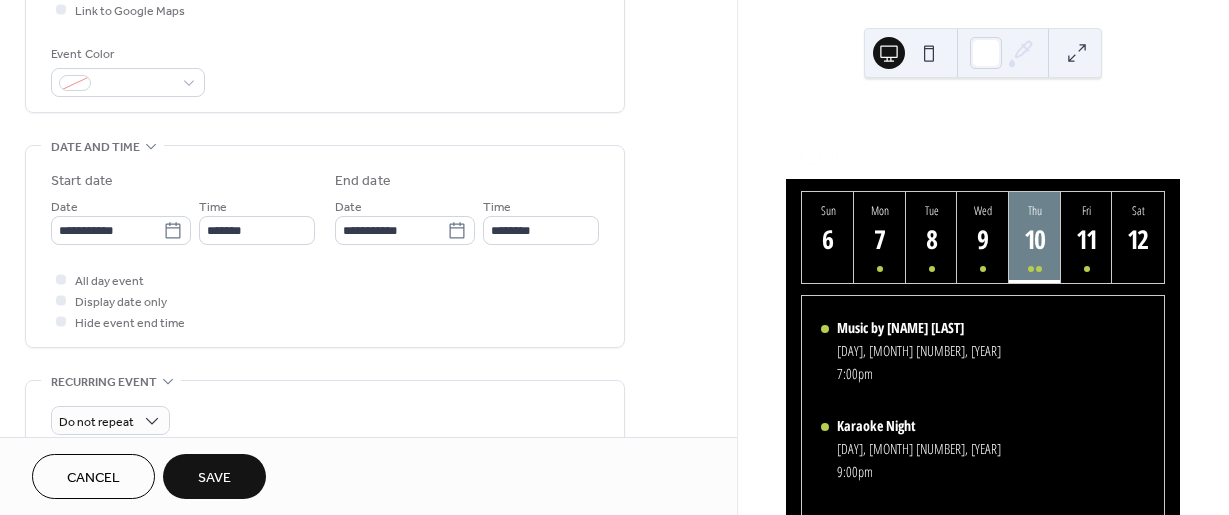 click on "Save" at bounding box center [214, 476] 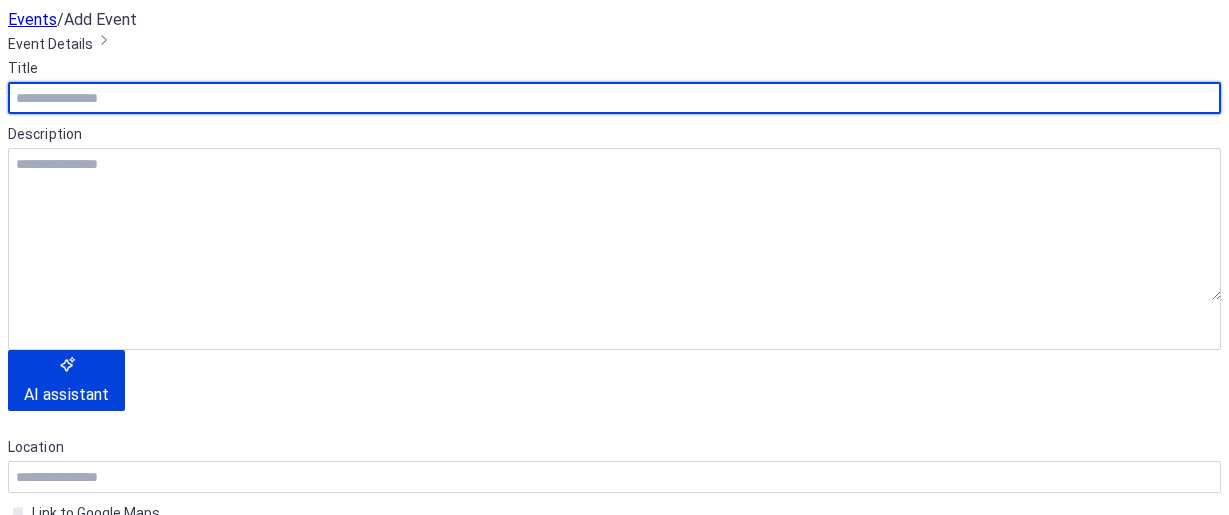 scroll, scrollTop: 0, scrollLeft: 0, axis: both 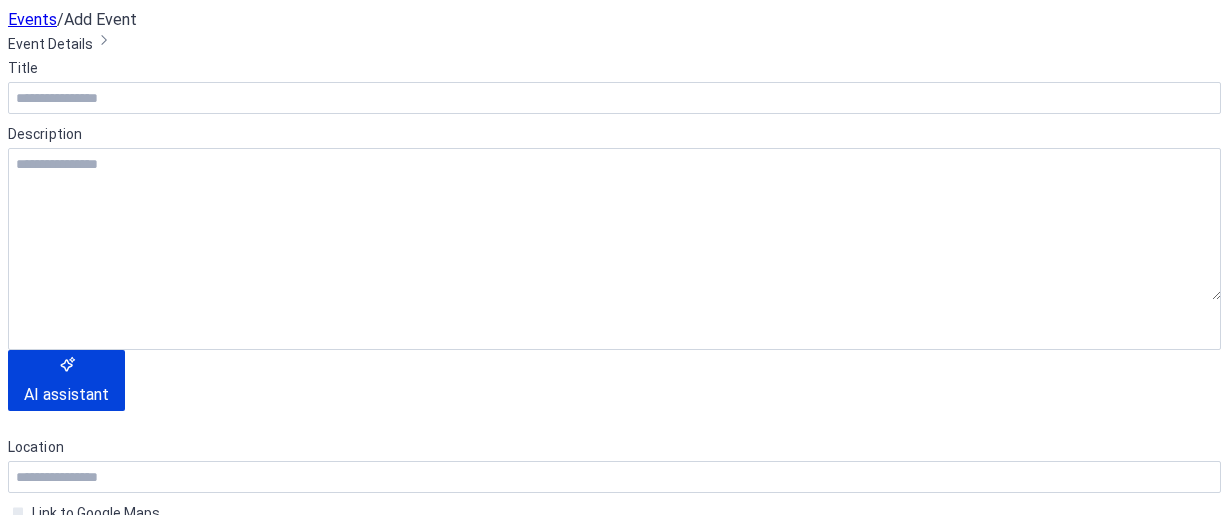 click on "12" at bounding box center [1119, 1992] 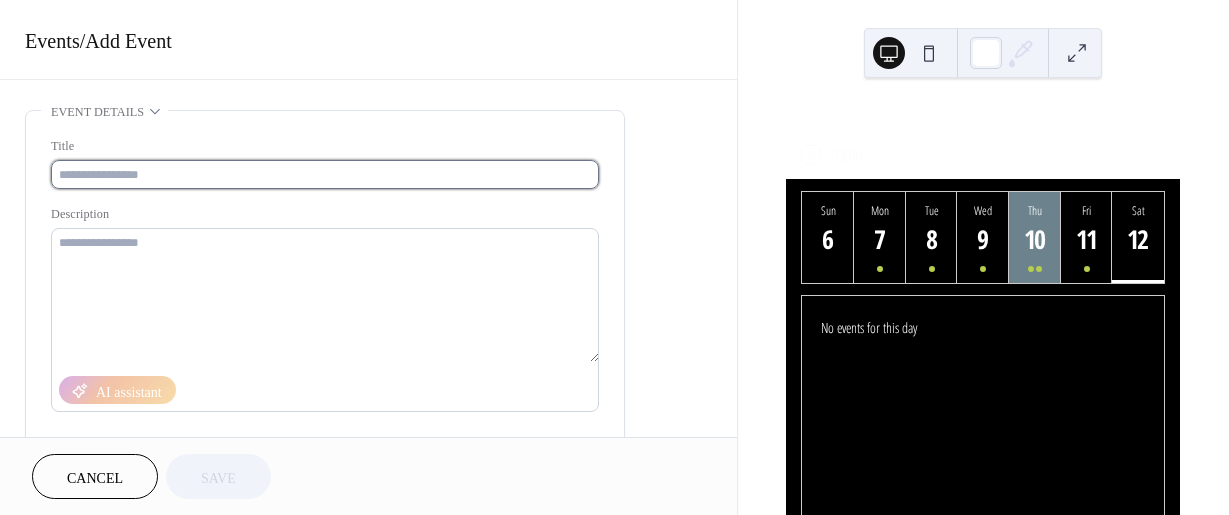 click at bounding box center [325, 174] 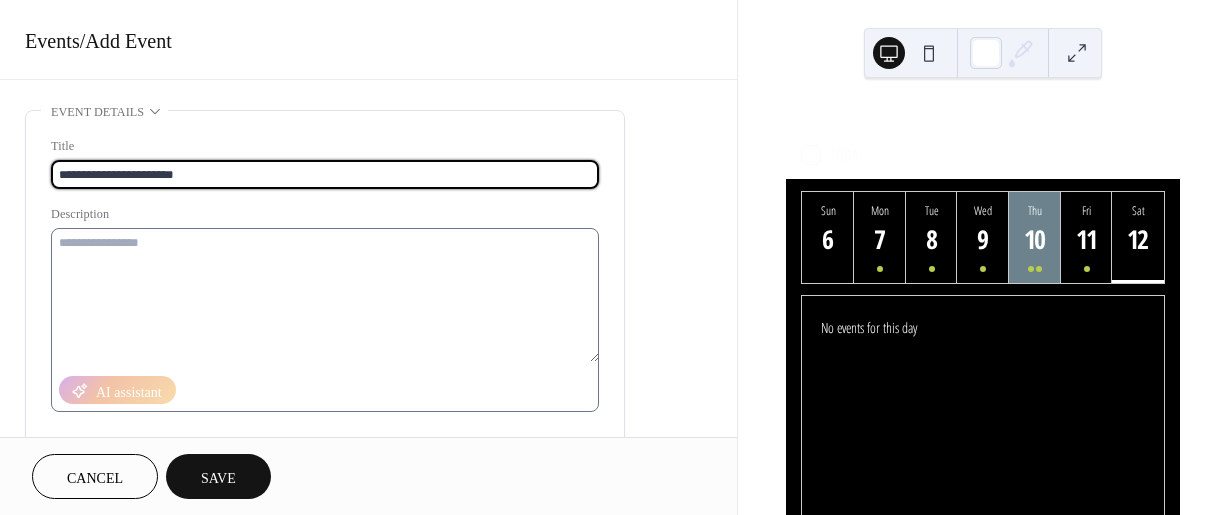 type on "**********" 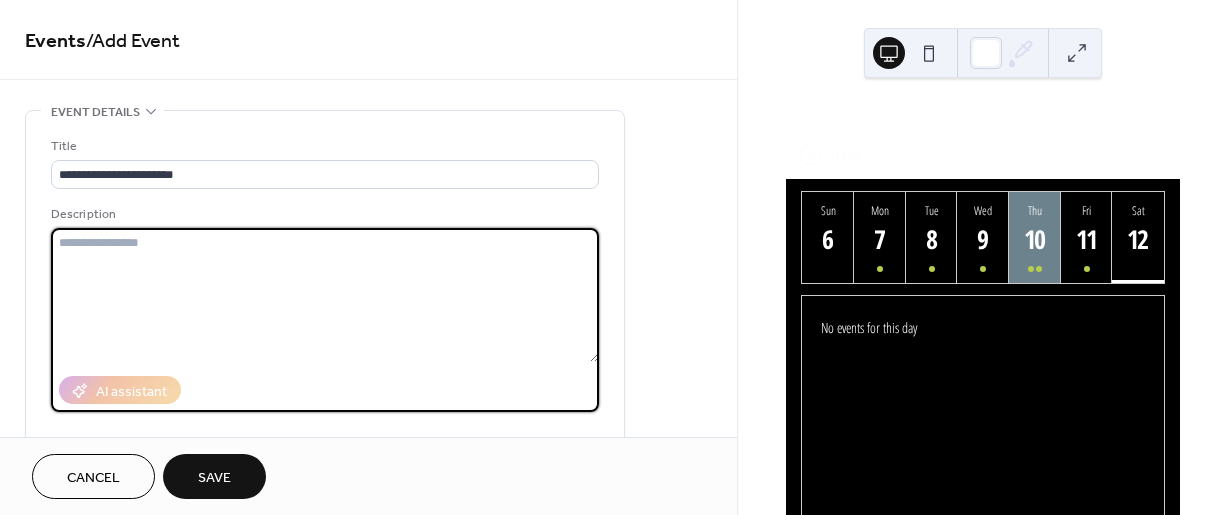 click at bounding box center [325, 295] 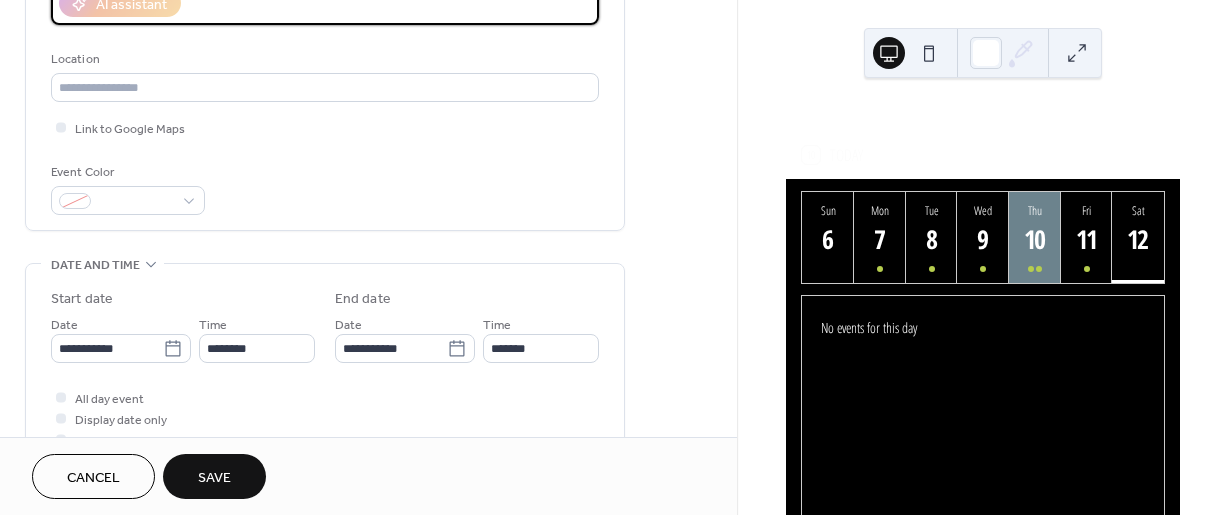 scroll, scrollTop: 417, scrollLeft: 0, axis: vertical 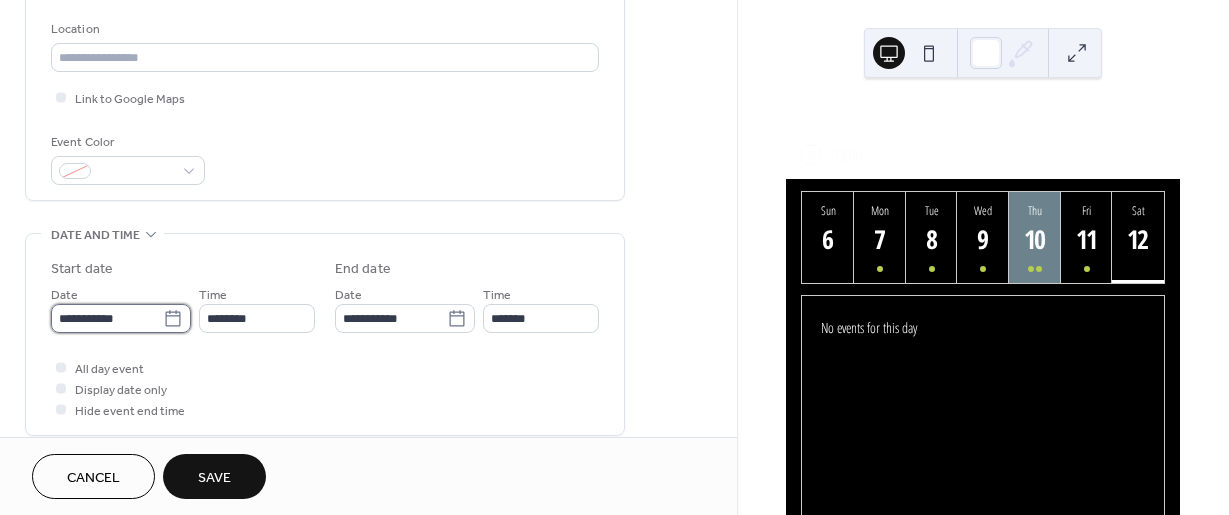 click on "**********" at bounding box center [107, 318] 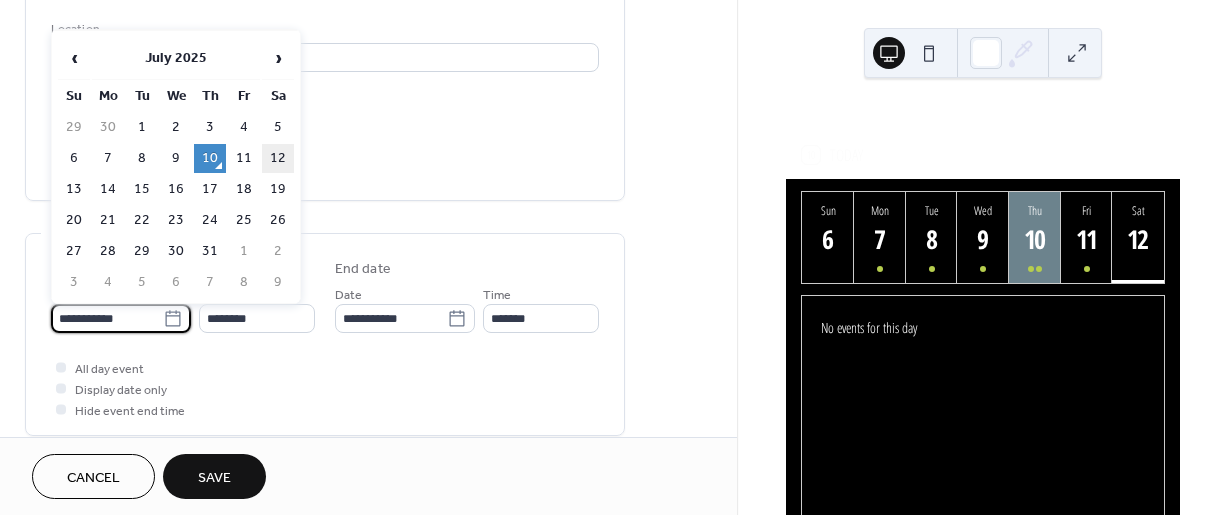 click on "12" at bounding box center [278, 158] 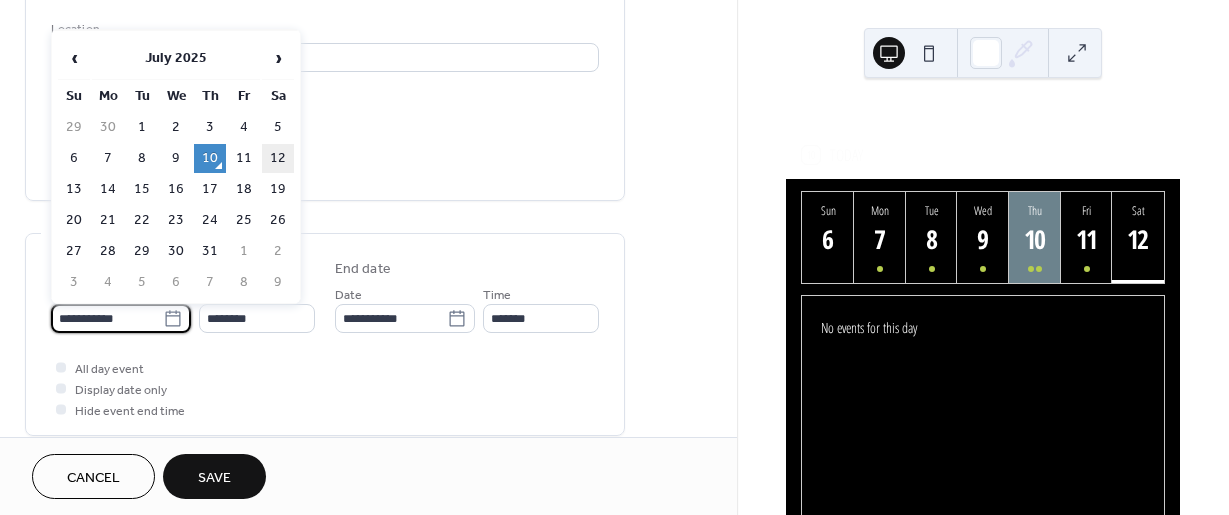 type on "**********" 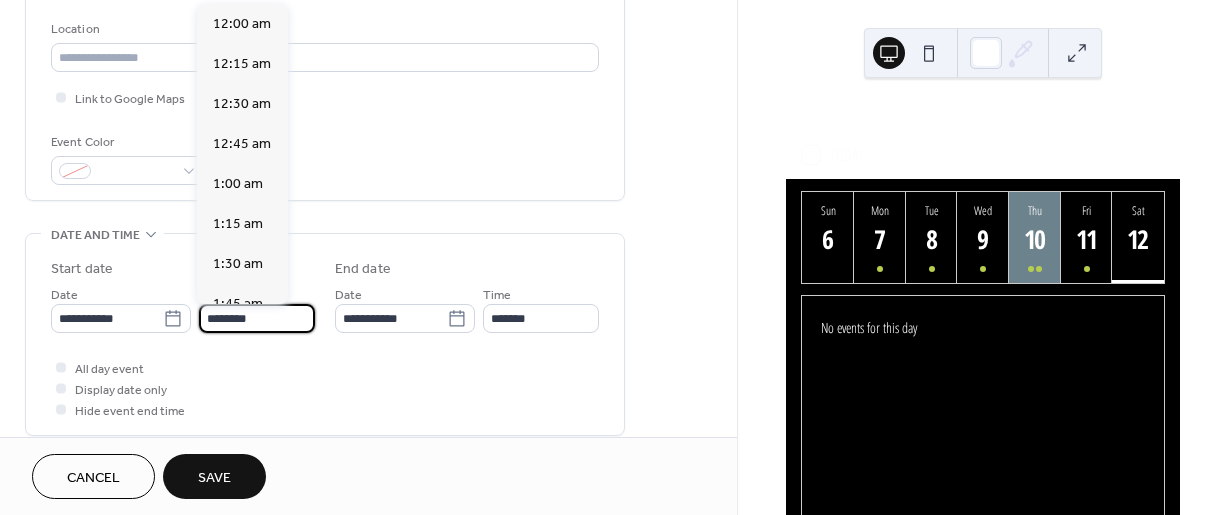 click on "********" at bounding box center [257, 318] 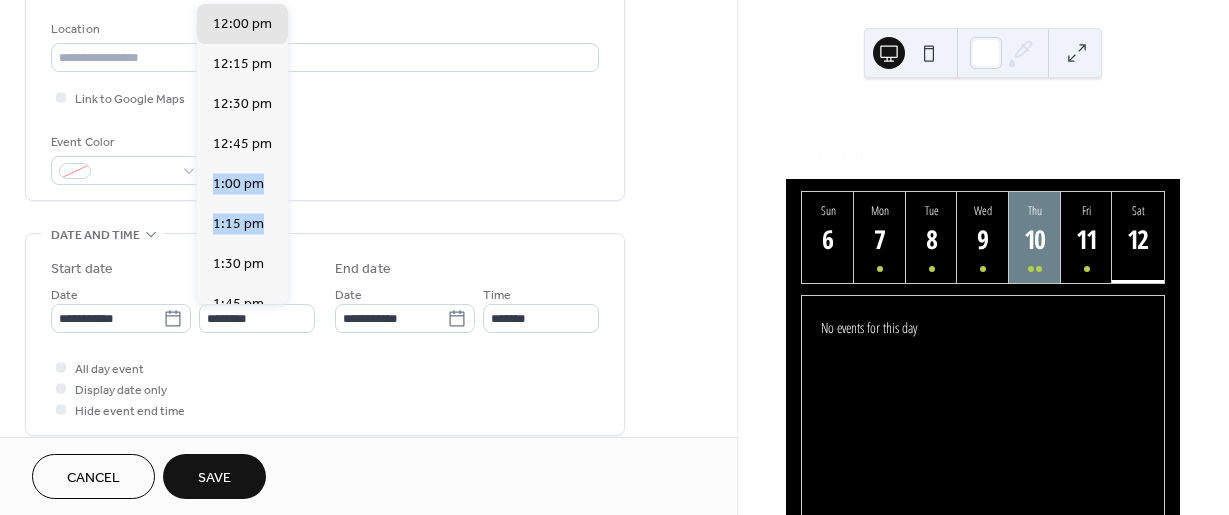 drag, startPoint x: 290, startPoint y: 161, endPoint x: 289, endPoint y: 227, distance: 66.007576 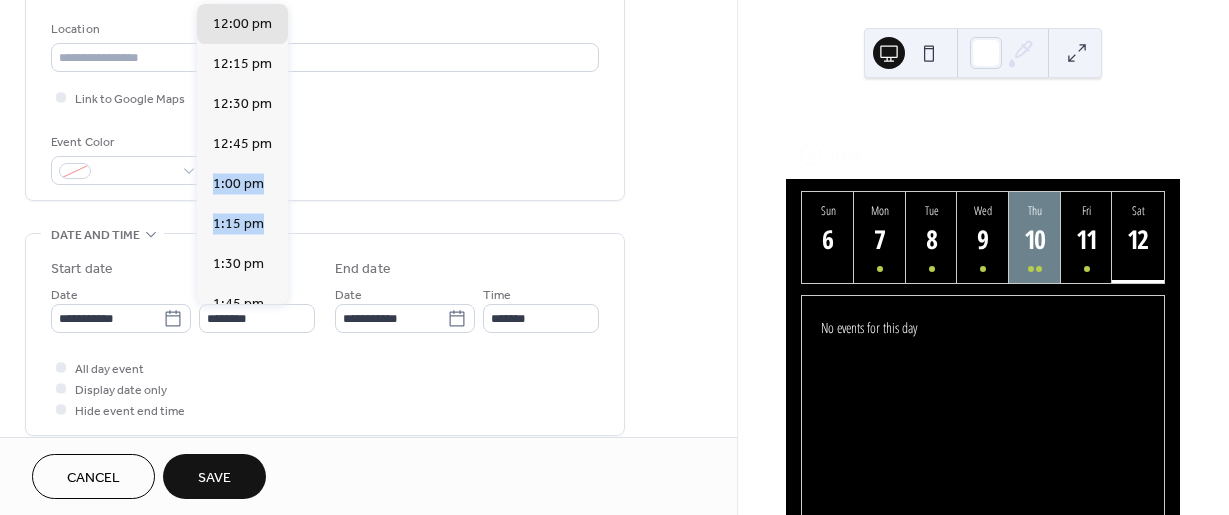 click on "12:00 am 12:15 am 12:30 am 12:45 am 1:00 am 1:15 am 1:30 am 1:45 am 2:00 am 2:15 am 2:30 am 2:45 am 3:00 am 3:15 am 3:30 am 3:45 am 4:00 am 4:15 am 4:30 am 4:45 am 5:00 am 5:15 am 5:30 am 5:45 am 6:00 am 6:15 am 6:30 am 6:45 am 7:00 am 7:15 am 7:30 am 7:45 am 8:00 am 8:15 am 8:30 am 8:45 am 9:00 am 9:15 am 9:30 am 9:45 am 10:00 am 10:15 am 10:30 am 10:45 am 11:00 am 11:15 am 11:30 am 11:45 am 12:00 pm 12:15 pm 12:30 pm 12:45 pm 1:00 pm 1:15 pm 1:30 pm 1:45 pm 2:00 pm 2:15 pm 2:30 pm 2:45 pm 3:00 pm 3:15 pm 3:30 pm 3:45 pm 4:00 pm 4:15 pm 4:30 pm 4:45 pm 5:00 pm 5:15 pm 5:30 pm 5:45 pm 6:00 pm 6:15 pm 6:30 pm 6:45 pm 7:00 pm 7:15 pm 7:30 pm 7:45 pm 8:00 pm 8:15 pm 8:30 pm 8:45 pm 9:00 pm 9:15 pm 9:30 pm 9:45 pm 10:00 pm 10:15 pm 10:30 pm 10:45 pm 11:00 pm 11:15 pm 11:30 pm 11:45 pm" at bounding box center [242, 154] 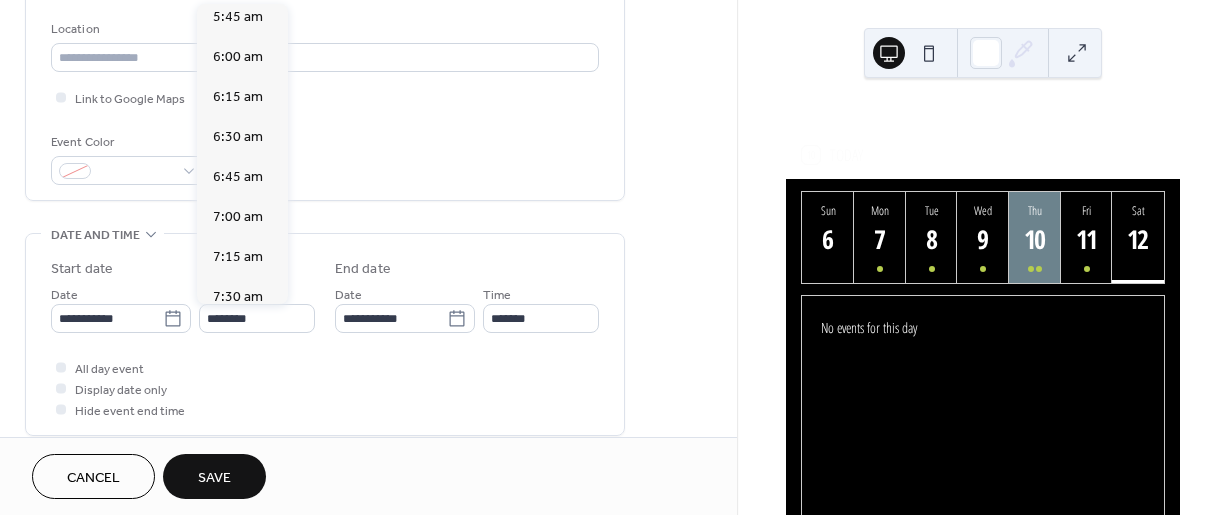 scroll, scrollTop: 345, scrollLeft: 0, axis: vertical 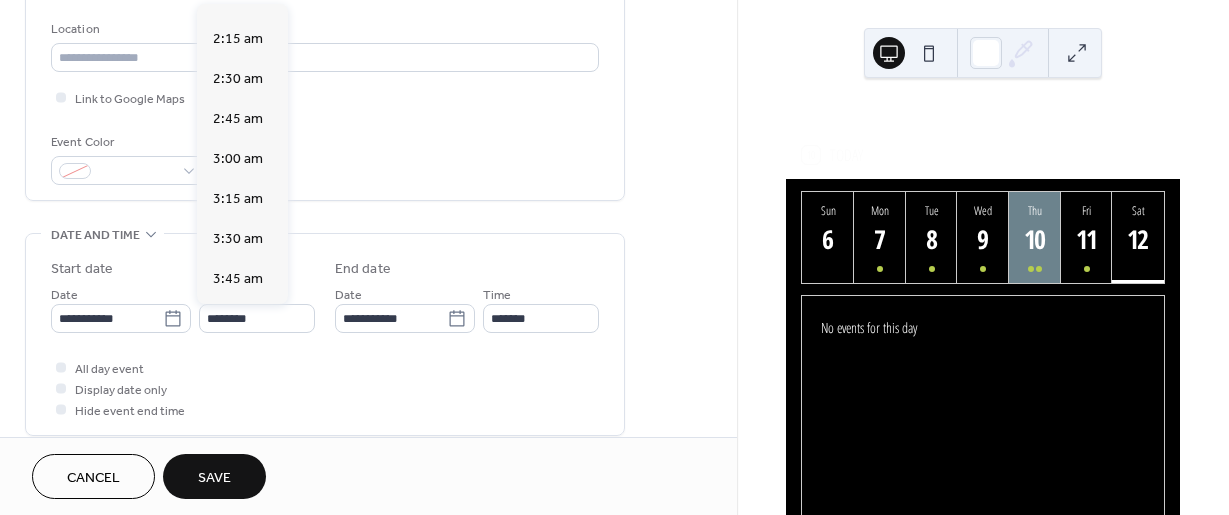 click on "12:00 am 12:15 am 12:30 am 12:45 am 1:00 am 1:15 am 1:30 am 1:45 am 2:00 am 2:15 am 2:30 am 2:45 am 3:00 am 3:15 am 3:30 am 3:45 am 4:00 am 4:15 am 4:30 am 4:45 am 5:00 am 5:15 am 5:30 am 5:45 am 6:00 am 6:15 am 6:30 am 6:45 am 7:00 am 7:15 am 7:30 am 7:45 am 8:00 am 8:15 am 8:30 am 8:45 am 9:00 am 9:15 am 9:30 am 9:45 am 10:00 am 10:15 am 10:30 am 10:45 am 11:00 am 11:15 am 11:30 am 11:45 am 12:00 pm 12:15 pm 12:30 pm 12:45 pm 1:00 pm 1:15 pm 1:30 pm 1:45 pm 2:00 pm 2:15 pm 2:30 pm 2:45 pm 3:00 pm 3:15 pm 3:30 pm 3:45 pm 4:00 pm 4:15 pm 4:30 pm 4:45 pm 5:00 pm 5:15 pm 5:30 pm 5:45 pm 6:00 pm 6:15 pm 6:30 pm 6:45 pm 7:00 pm 7:15 pm 7:30 pm 7:45 pm 8:00 pm 8:15 pm 8:30 pm 8:45 pm 9:00 pm 9:15 pm 9:30 pm 9:45 pm 10:00 pm 10:15 pm 10:30 pm 10:45 pm 11:00 pm 11:15 pm 11:30 pm 11:45 pm" at bounding box center (242, 154) 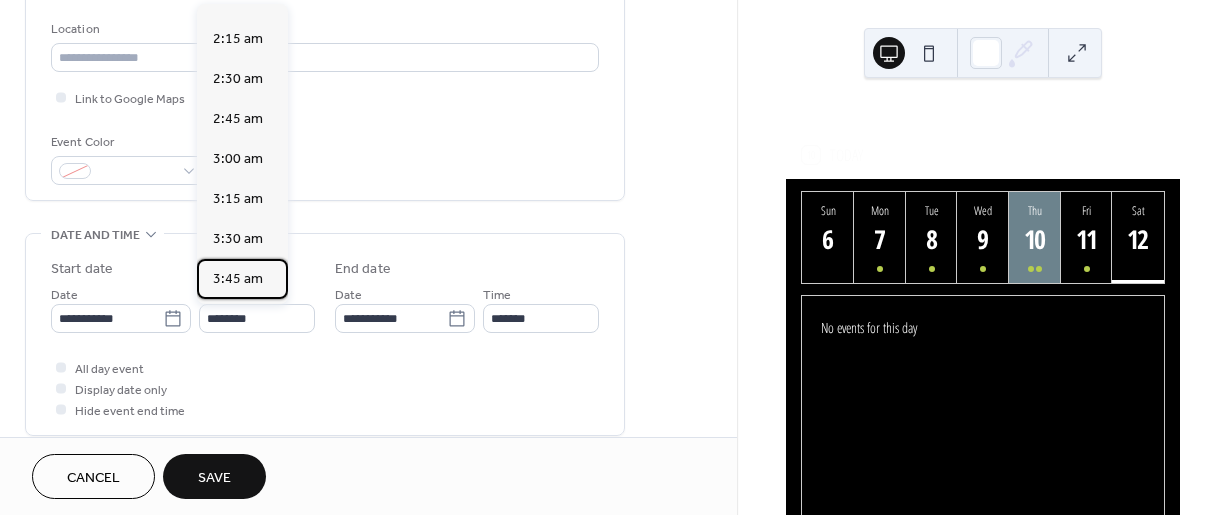 click on "12:00 am 12:15 am 12:30 am 12:45 am 1:00 am 1:15 am 1:30 am 1:45 am 2:00 am 2:15 am 2:30 am 2:45 am 3:00 am 3:15 am 3:30 am 3:45 am 4:00 am 4:15 am 4:30 am 4:45 am 5:00 am 5:15 am 5:30 am 5:45 am 6:00 am 6:15 am 6:30 am 6:45 am 7:00 am 7:15 am 7:30 am 7:45 am 8:00 am 8:15 am 8:30 am 8:45 am 9:00 am 9:15 am 9:30 am 9:45 am 10:00 am 10:15 am 10:30 am 10:45 am 11:00 am 11:15 am 11:30 am 11:45 am 12:00 pm 12:15 pm 12:30 pm 12:45 pm 1:00 pm 1:15 pm 1:30 pm 1:45 pm 2:00 pm 2:15 pm 2:30 pm 2:45 pm 3:00 pm 3:15 pm 3:30 pm 3:45 pm 4:00 pm 4:15 pm 4:30 pm 4:45 pm 5:00 pm 5:15 pm 5:30 pm 5:45 pm 6:00 pm 6:15 pm 6:30 pm 6:45 pm 7:00 pm 7:15 pm 7:30 pm 7:45 pm 8:00 pm 8:15 pm 8:30 pm 8:45 pm 9:00 pm 9:15 pm 9:30 pm 9:45 pm 10:00 pm 10:15 pm 10:30 pm 10:45 pm 11:00 pm 11:15 pm 11:30 pm 11:45 pm" at bounding box center [242, 154] 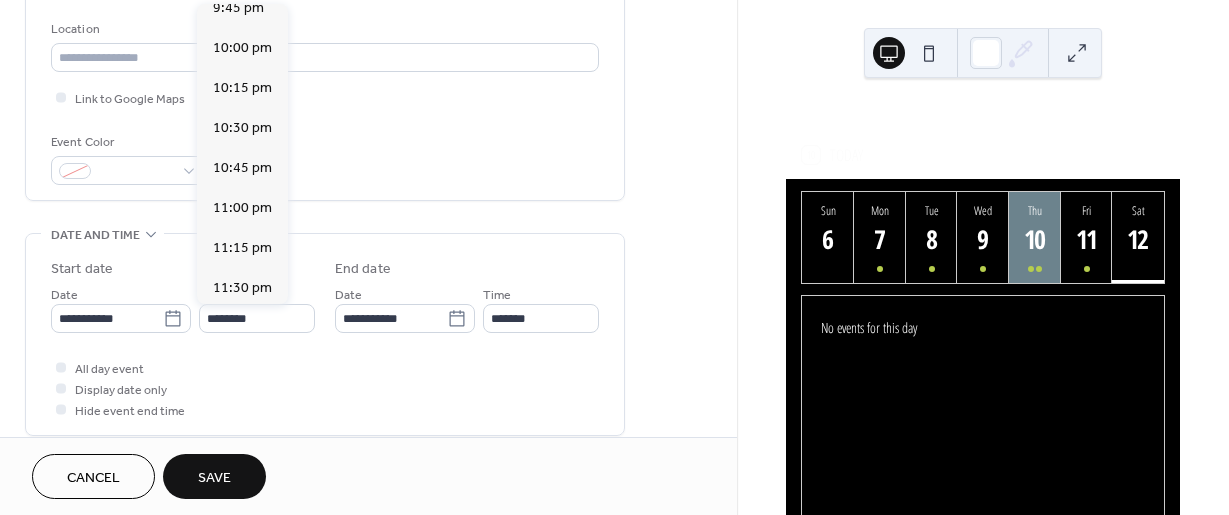 scroll, scrollTop: 3540, scrollLeft: 0, axis: vertical 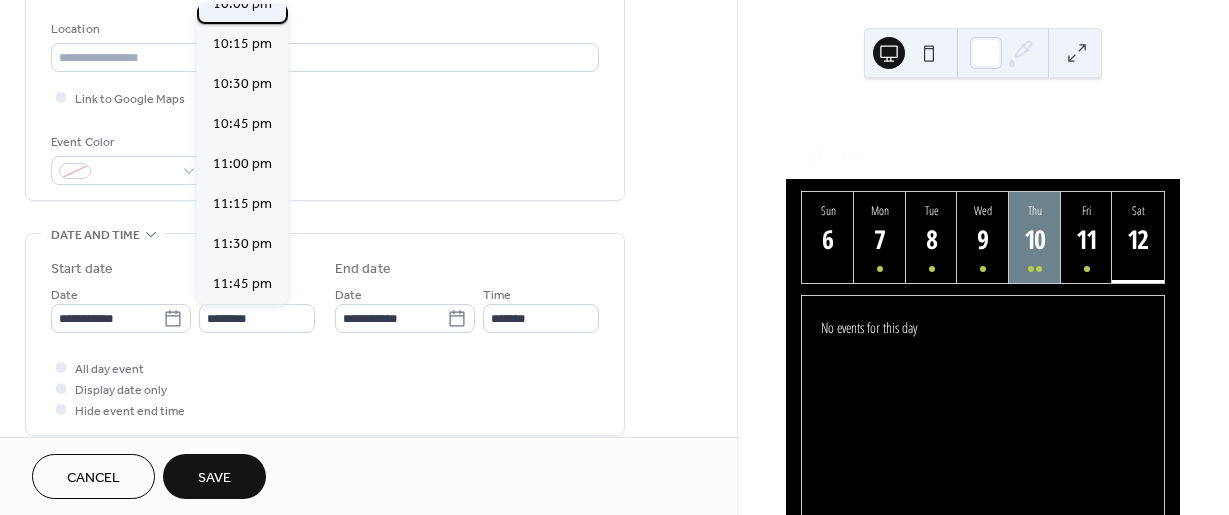 click on "10:00 pm" at bounding box center (242, 4) 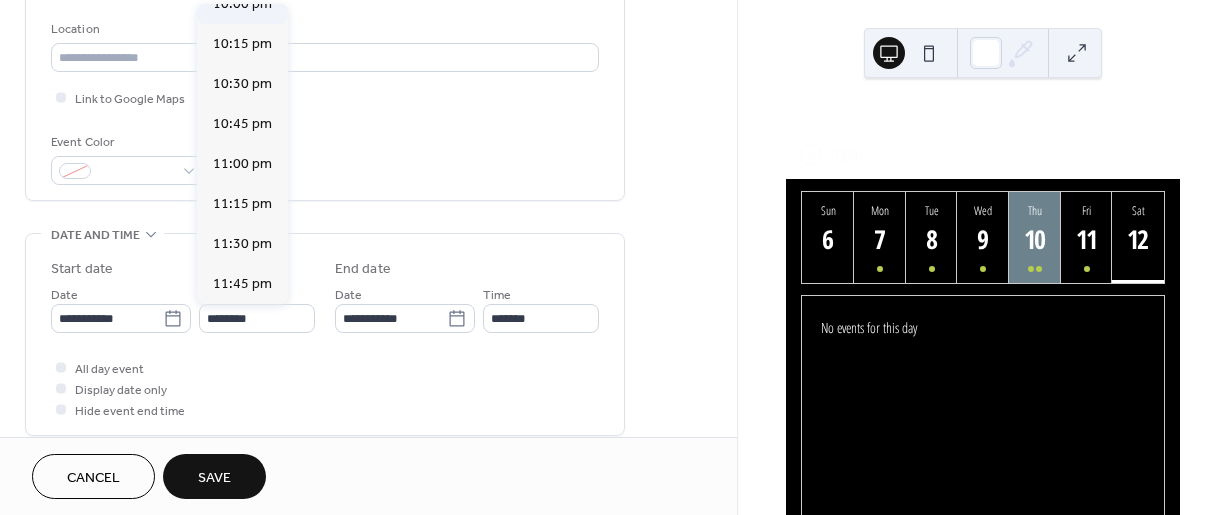type on "********" 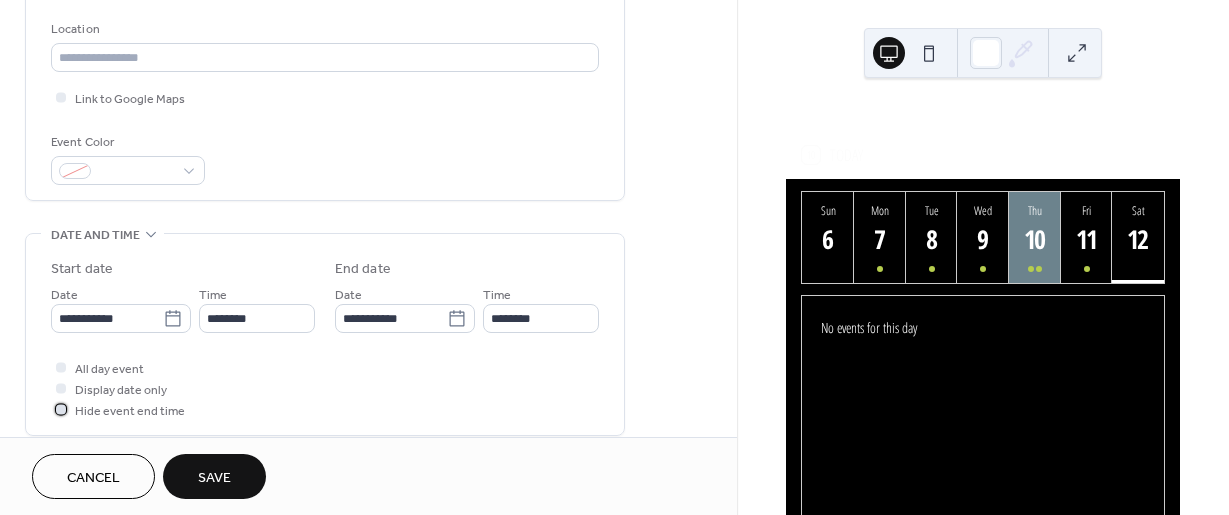click at bounding box center (61, 409) 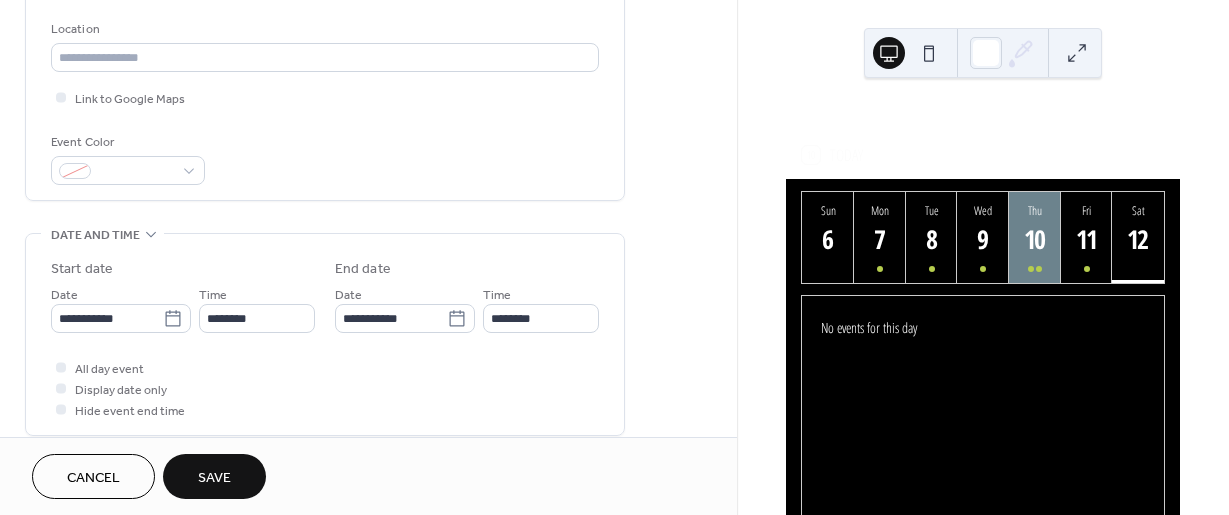 click on "Save" at bounding box center (214, 476) 